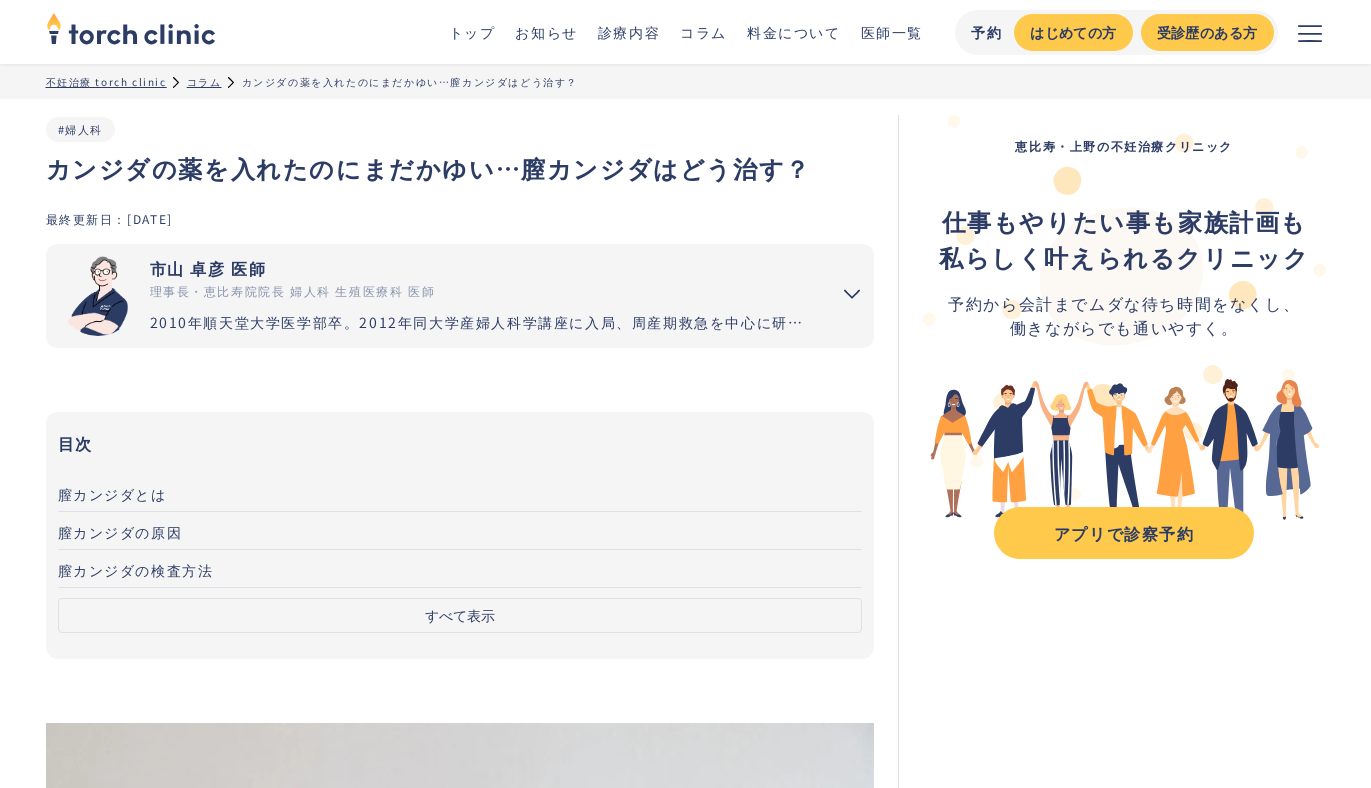 scroll, scrollTop: 0, scrollLeft: 0, axis: both 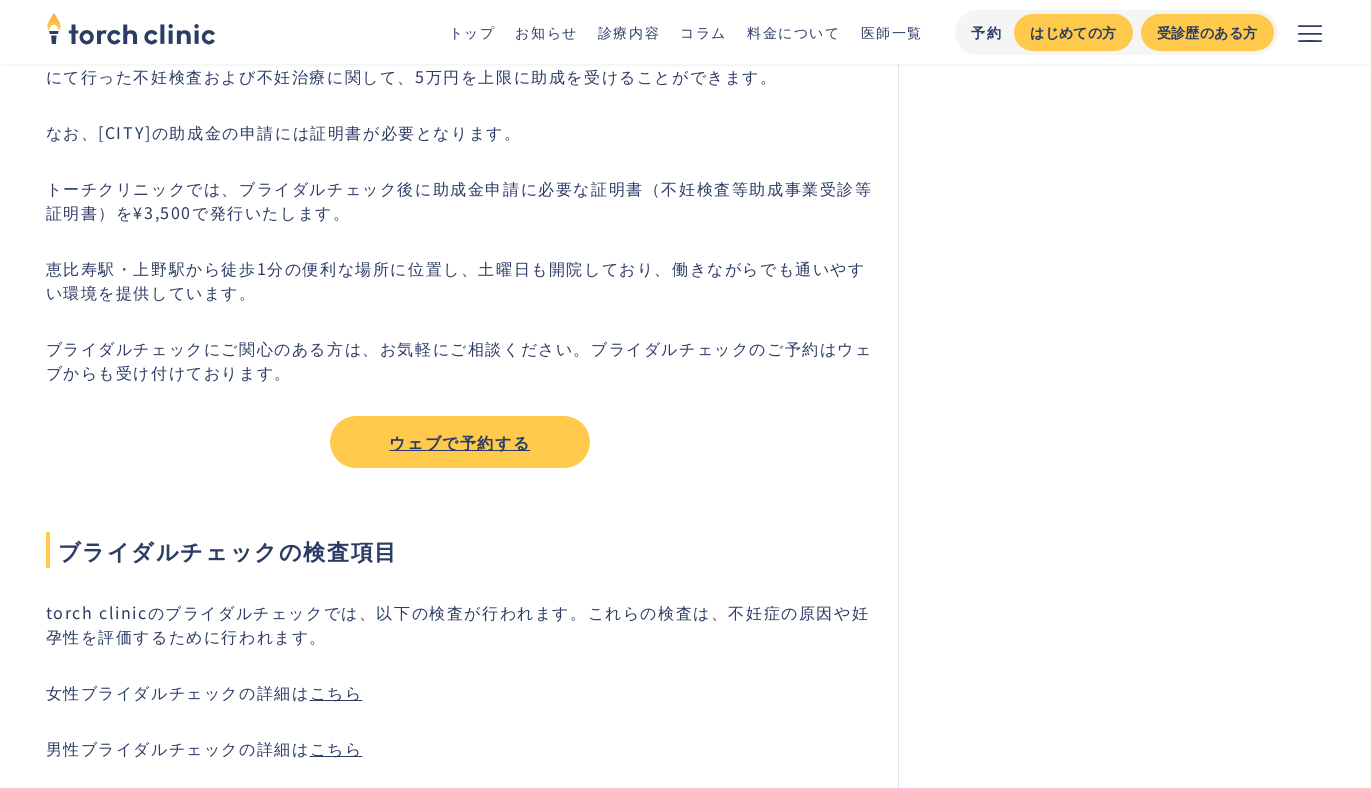 click on "ウェブで予約する" at bounding box center [460, 442] 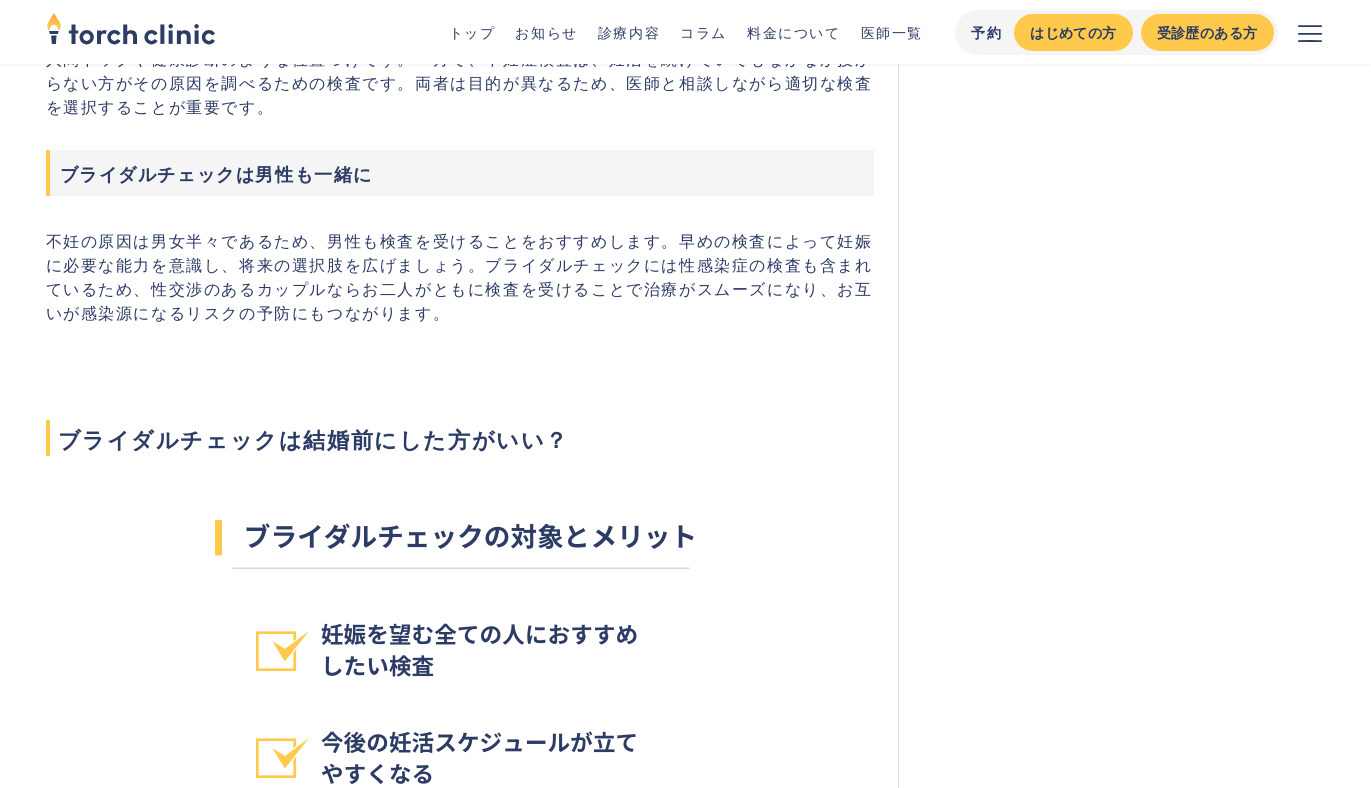 scroll, scrollTop: 1939, scrollLeft: 0, axis: vertical 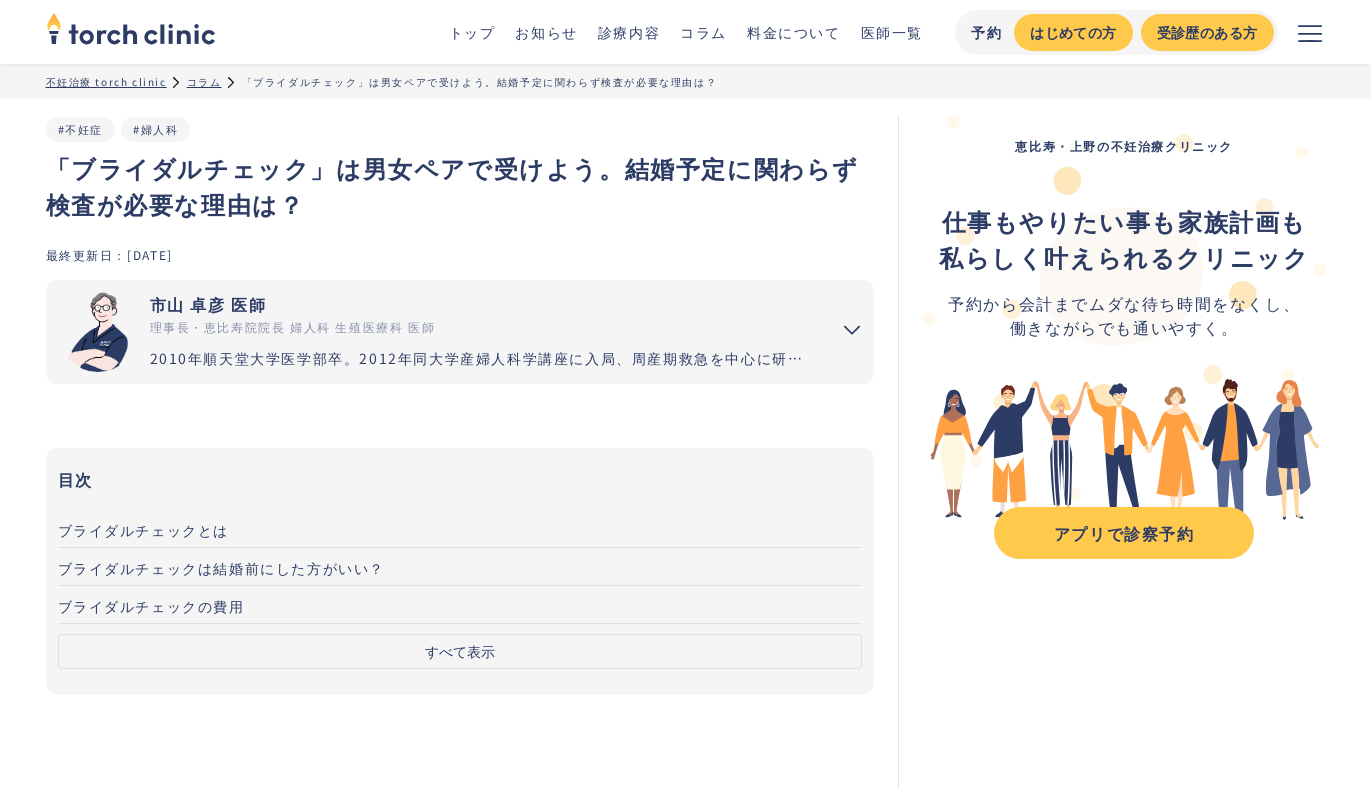 click on "市山 卓彦 医師" at bounding box center (482, 304) 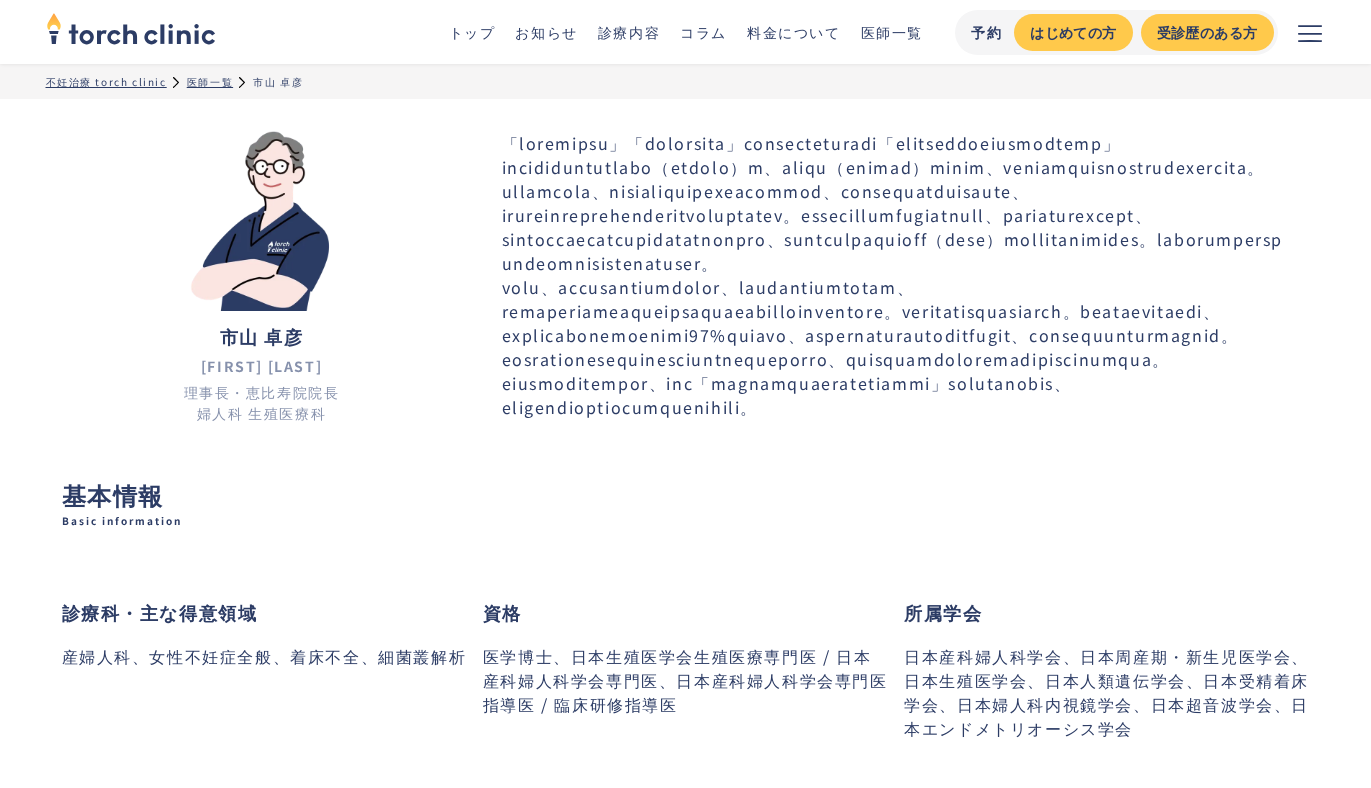 scroll, scrollTop: 0, scrollLeft: 0, axis: both 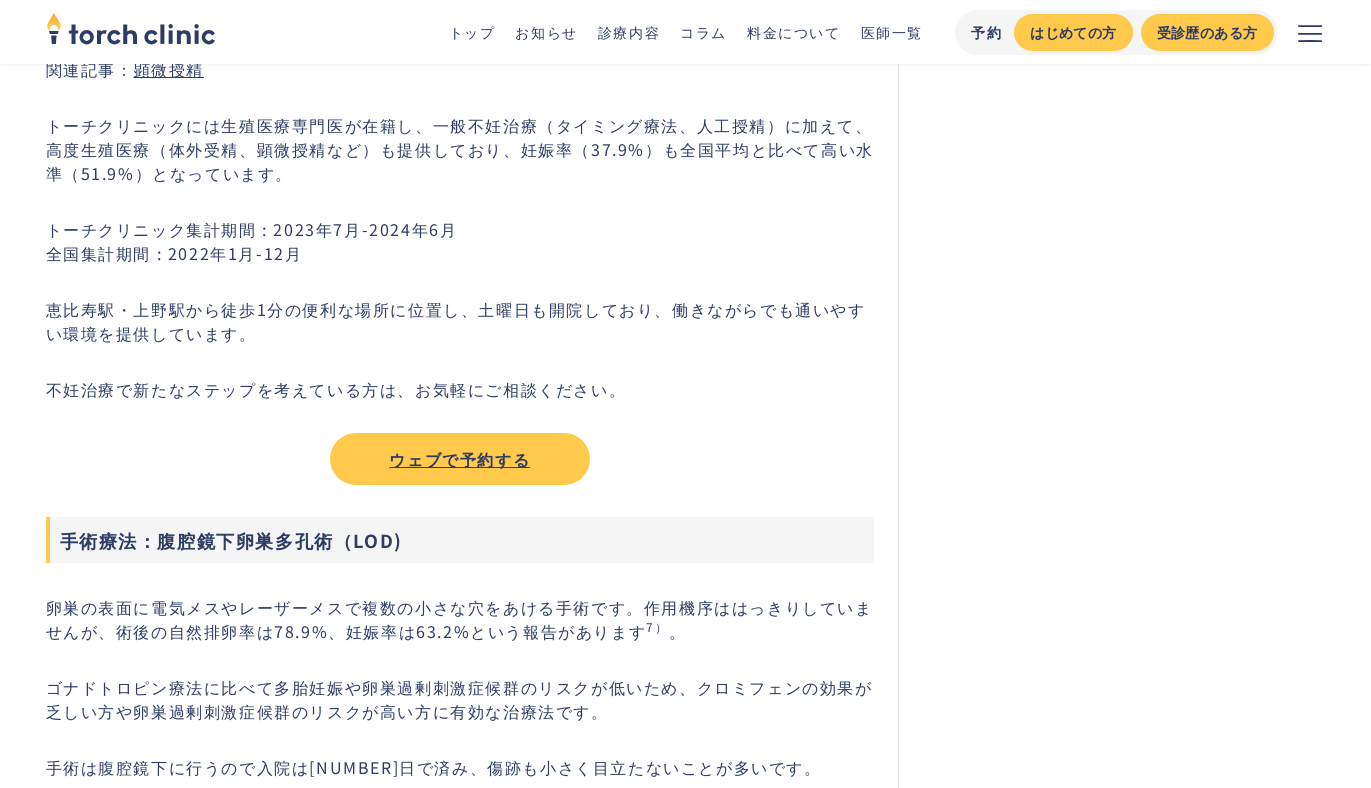 click on "ウェブで予約する" at bounding box center (460, 459) 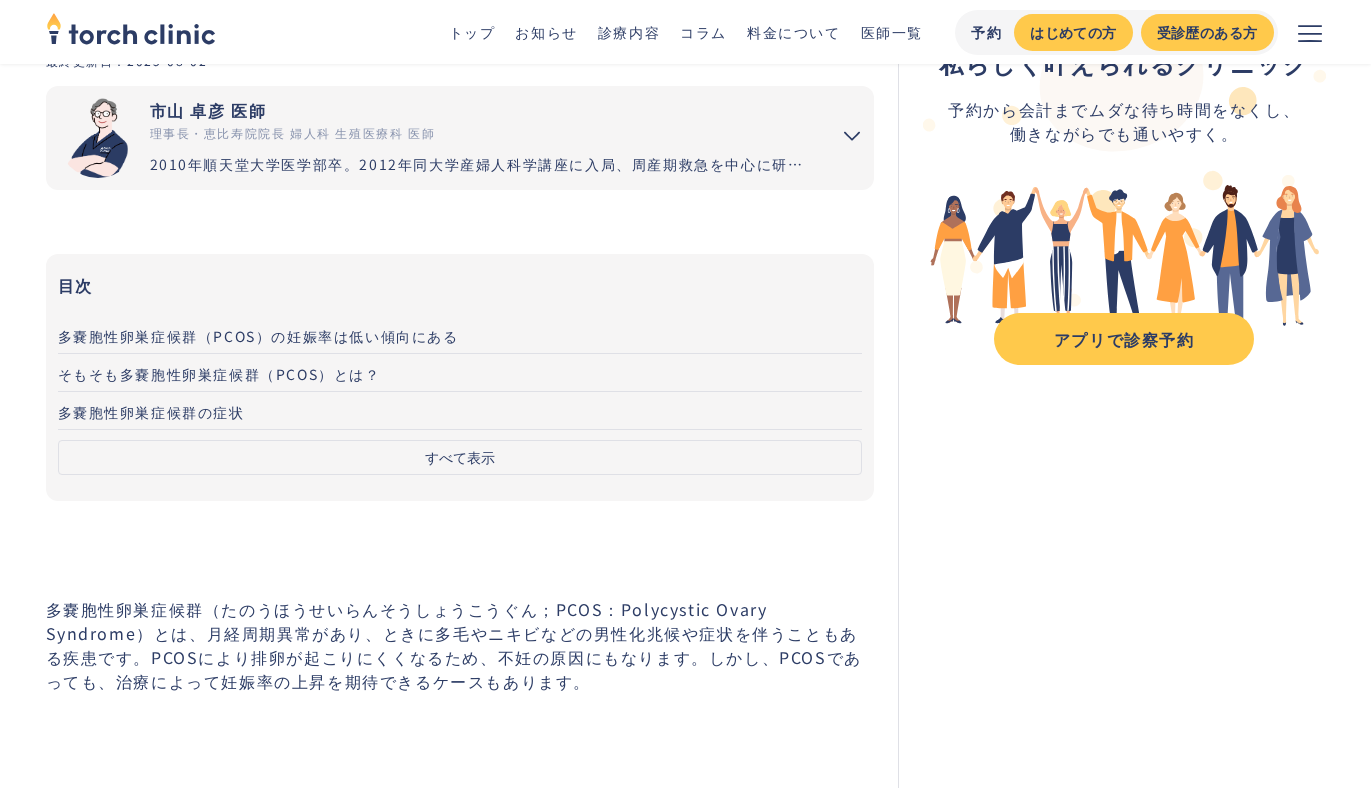 scroll, scrollTop: 0, scrollLeft: 0, axis: both 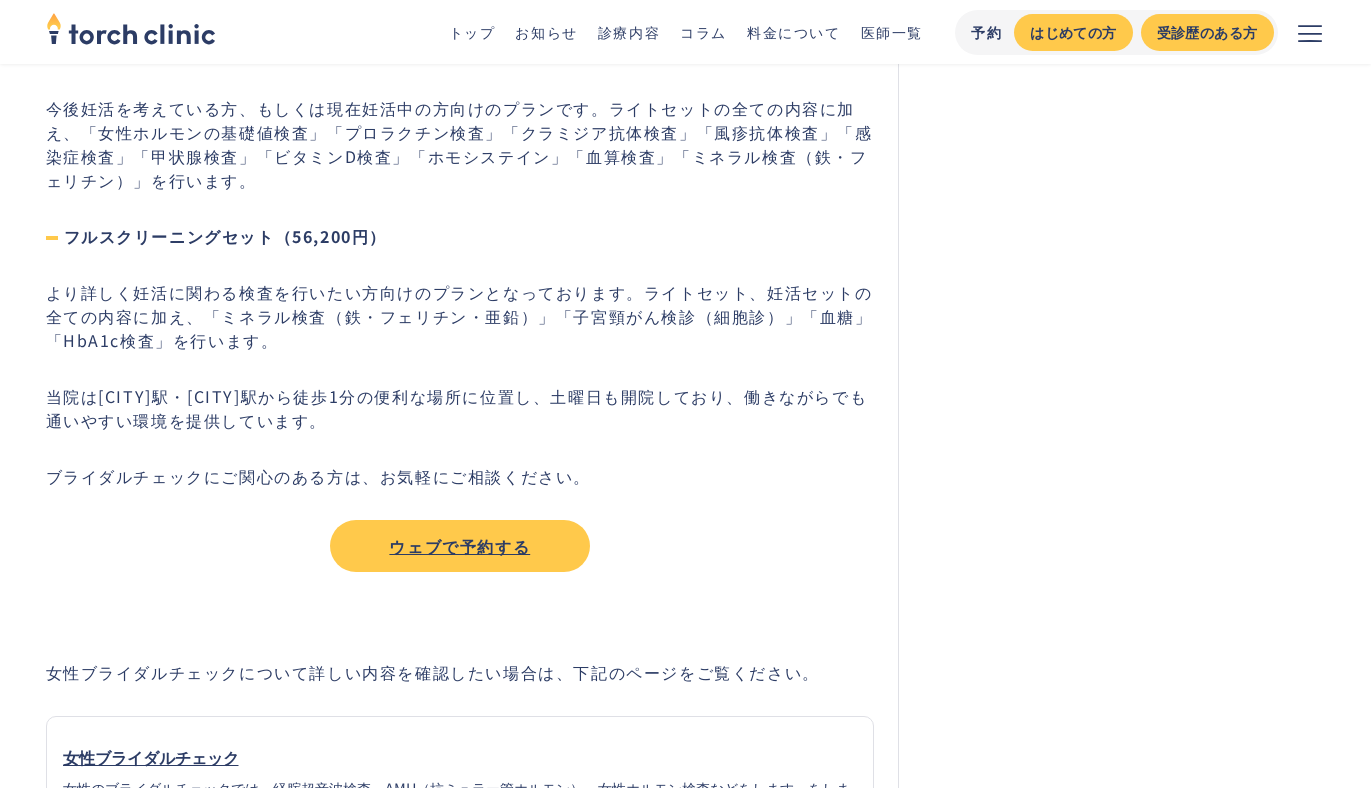 click on "ウェブで予約する" at bounding box center (460, 546) 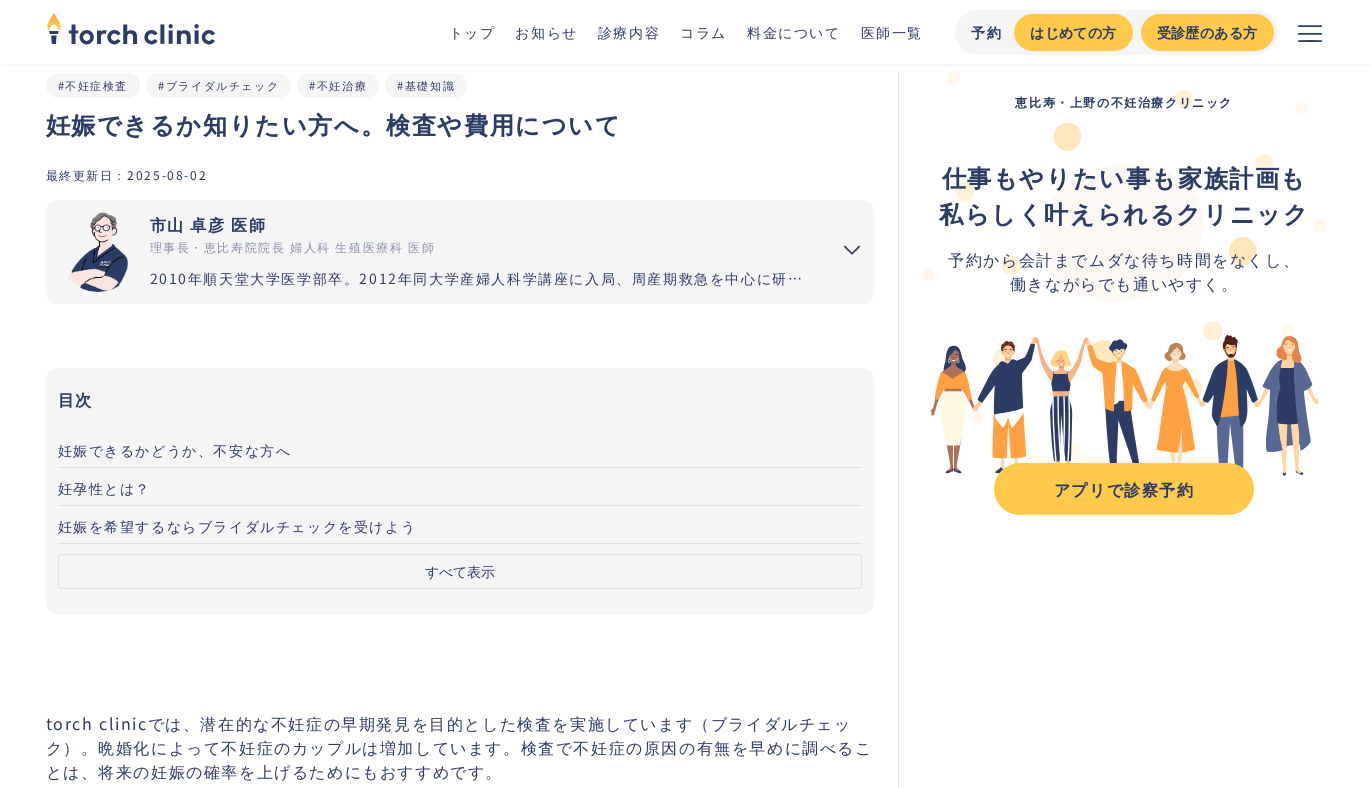 scroll, scrollTop: 0, scrollLeft: 0, axis: both 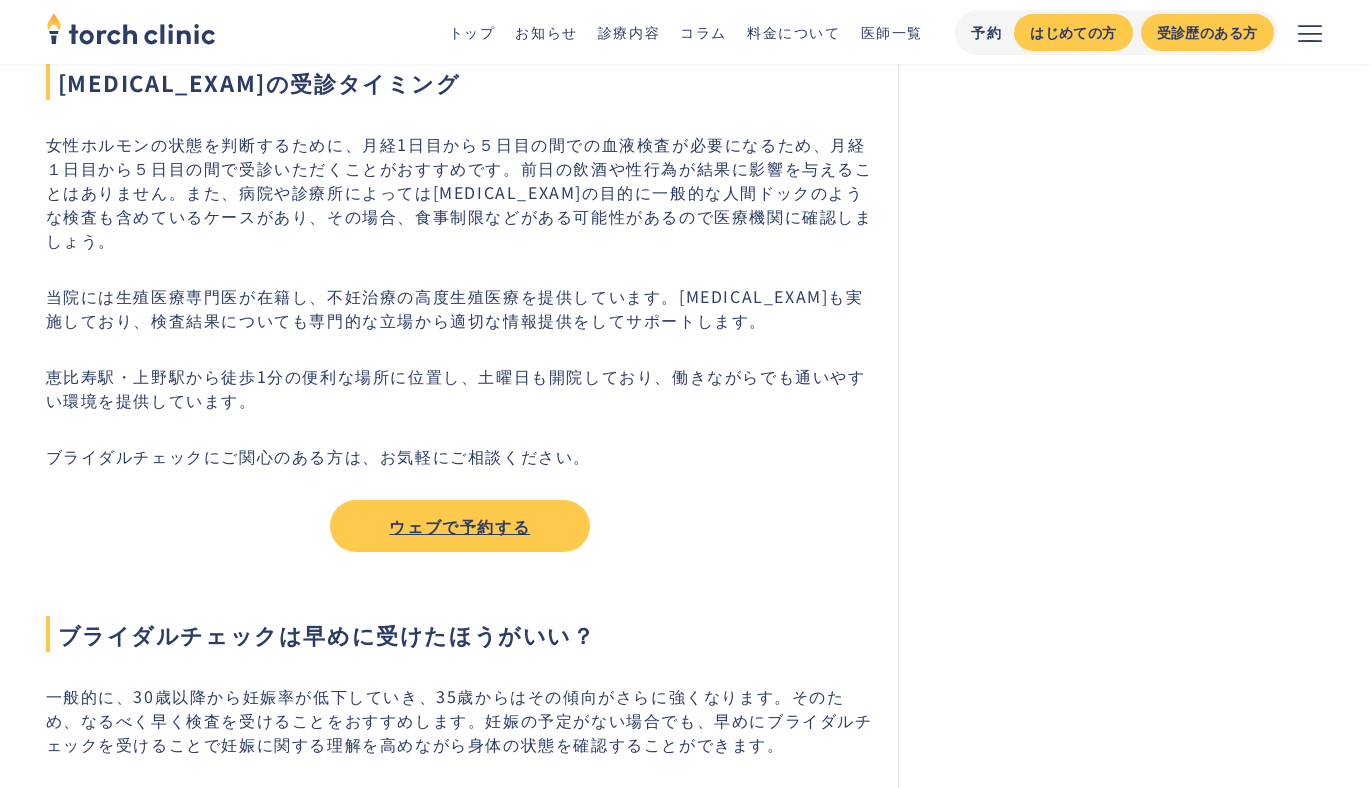 click on "ウェブで予約する" at bounding box center [460, 526] 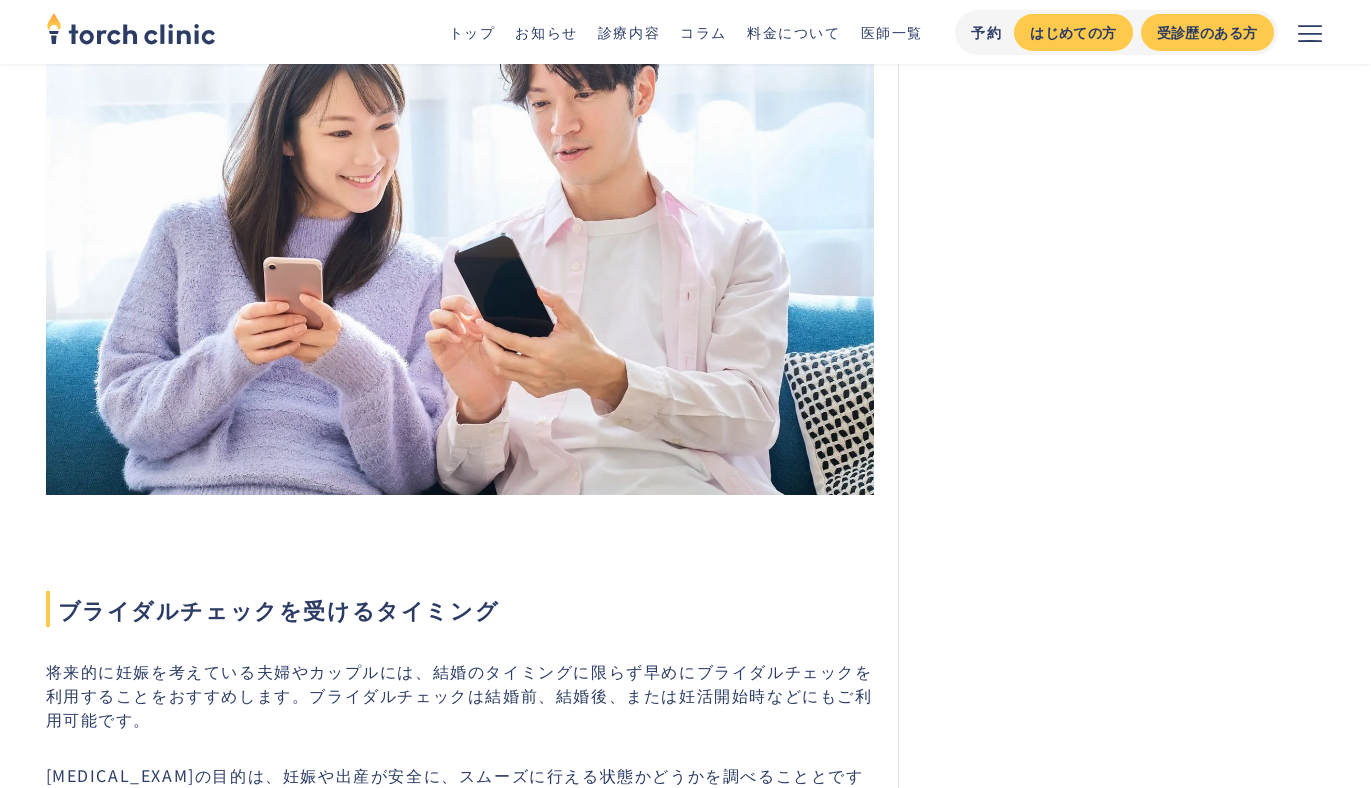 scroll, scrollTop: 0, scrollLeft: 0, axis: both 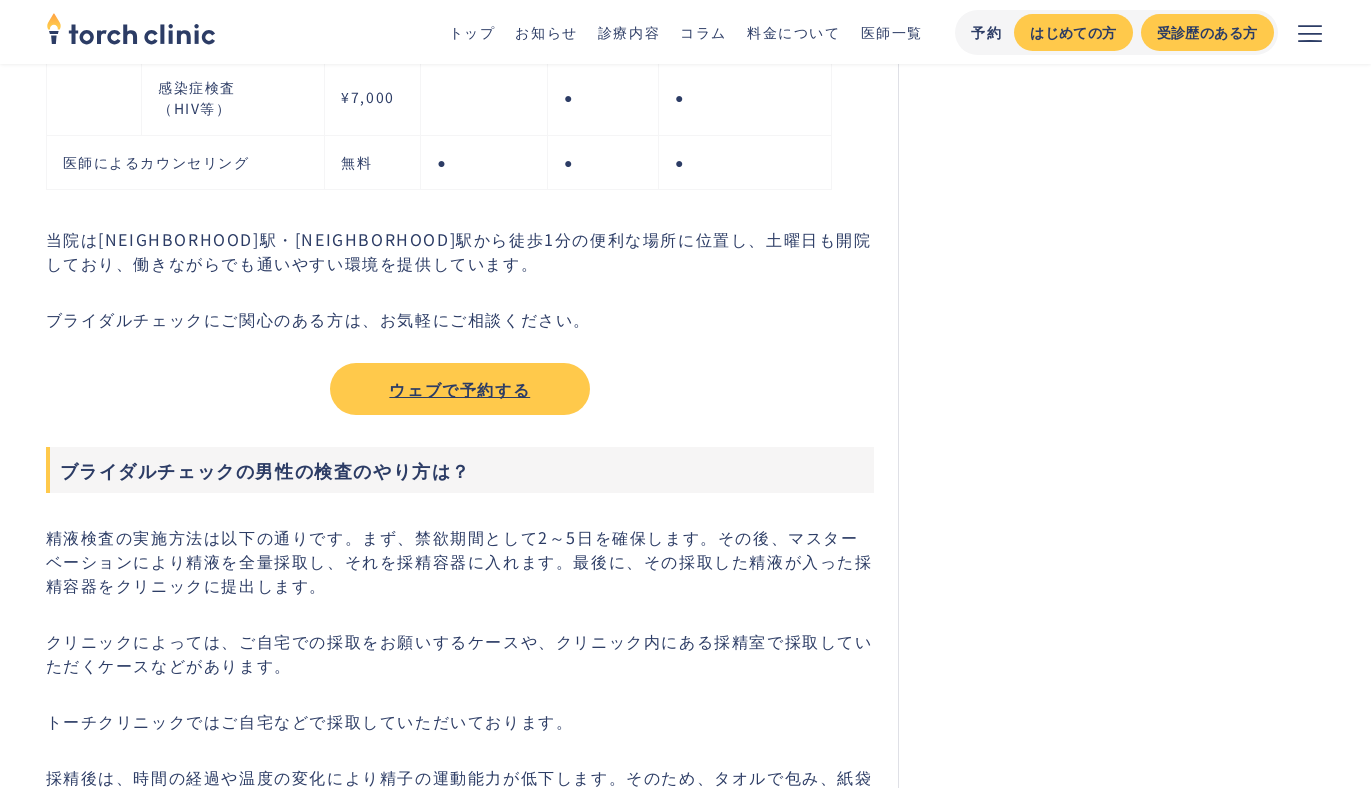 click on "ウェブで予約する" at bounding box center [460, 389] 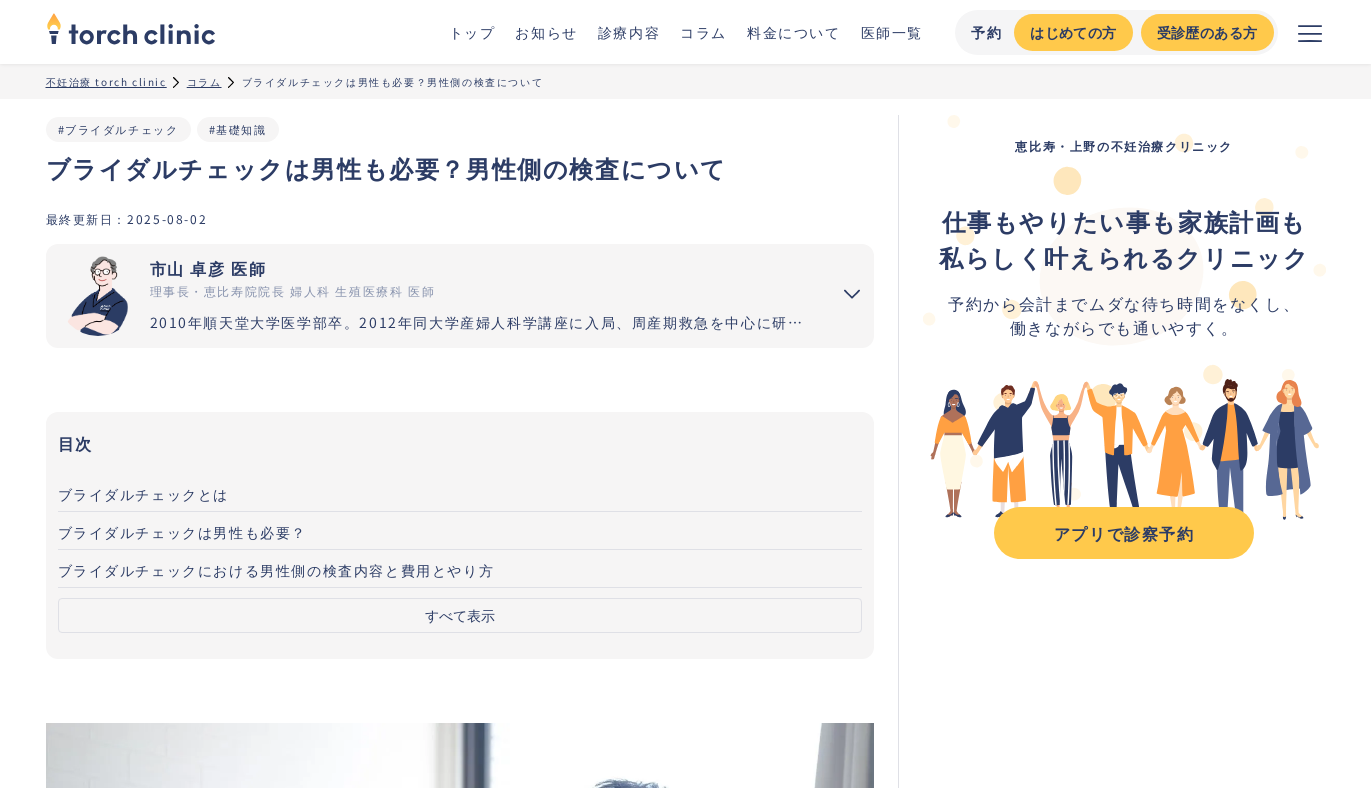 scroll, scrollTop: 100, scrollLeft: 0, axis: vertical 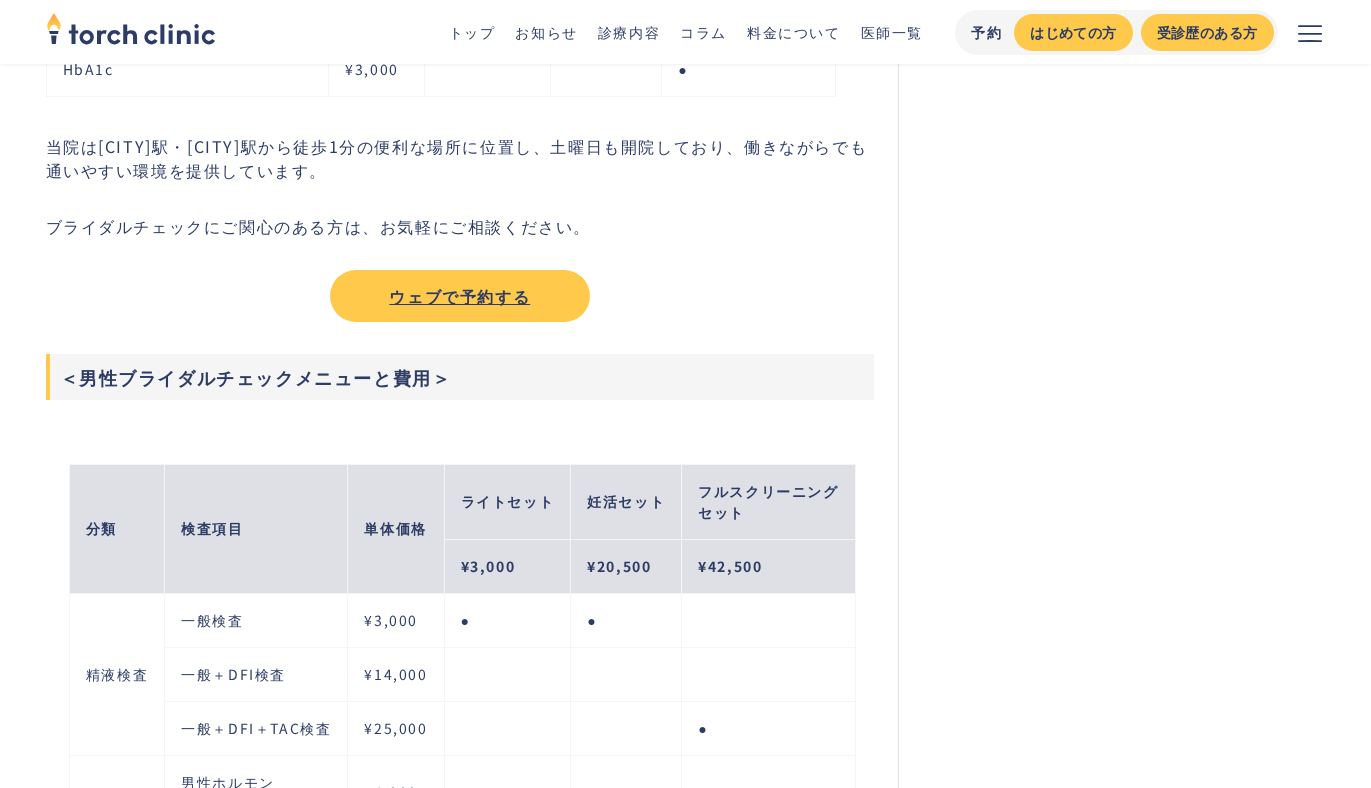 click on "ウェブで予約する" at bounding box center (460, 296) 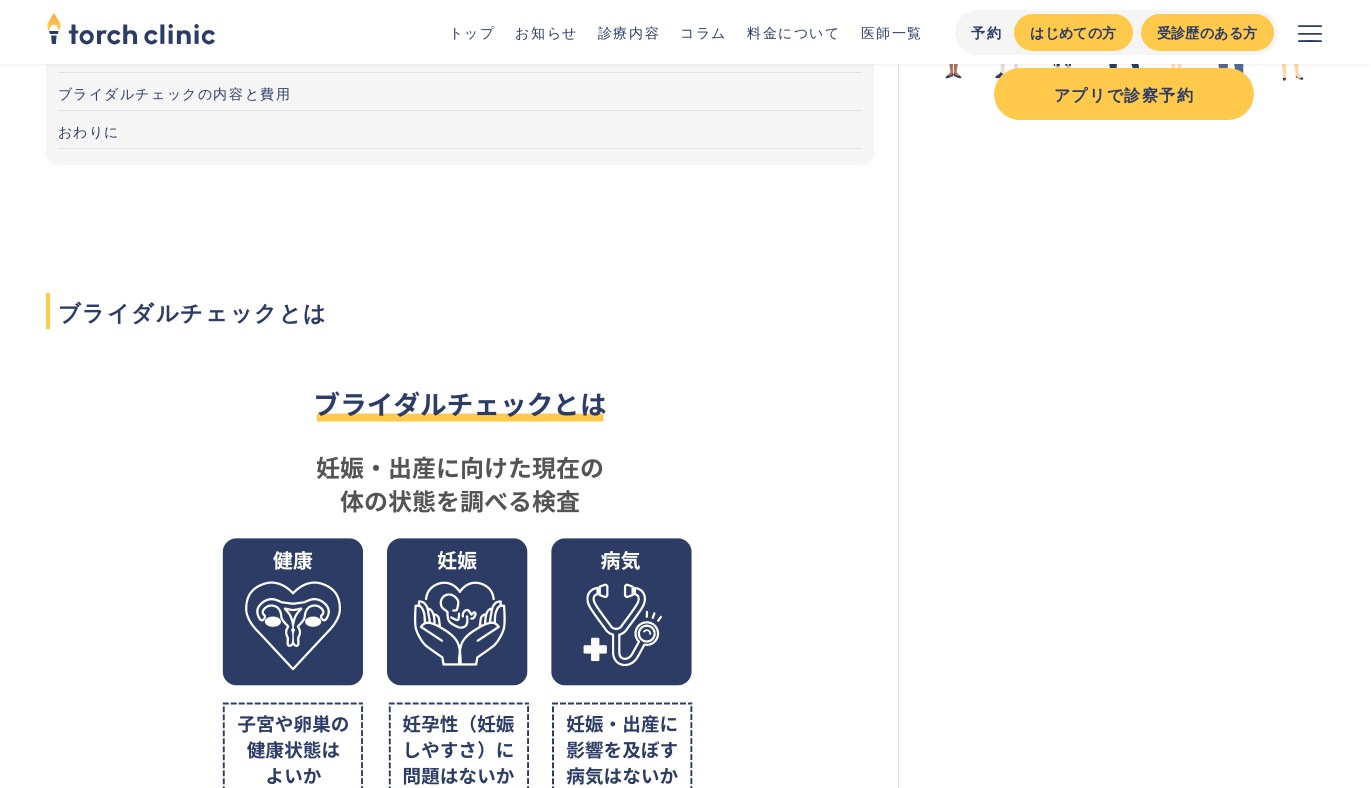 scroll, scrollTop: 0, scrollLeft: 0, axis: both 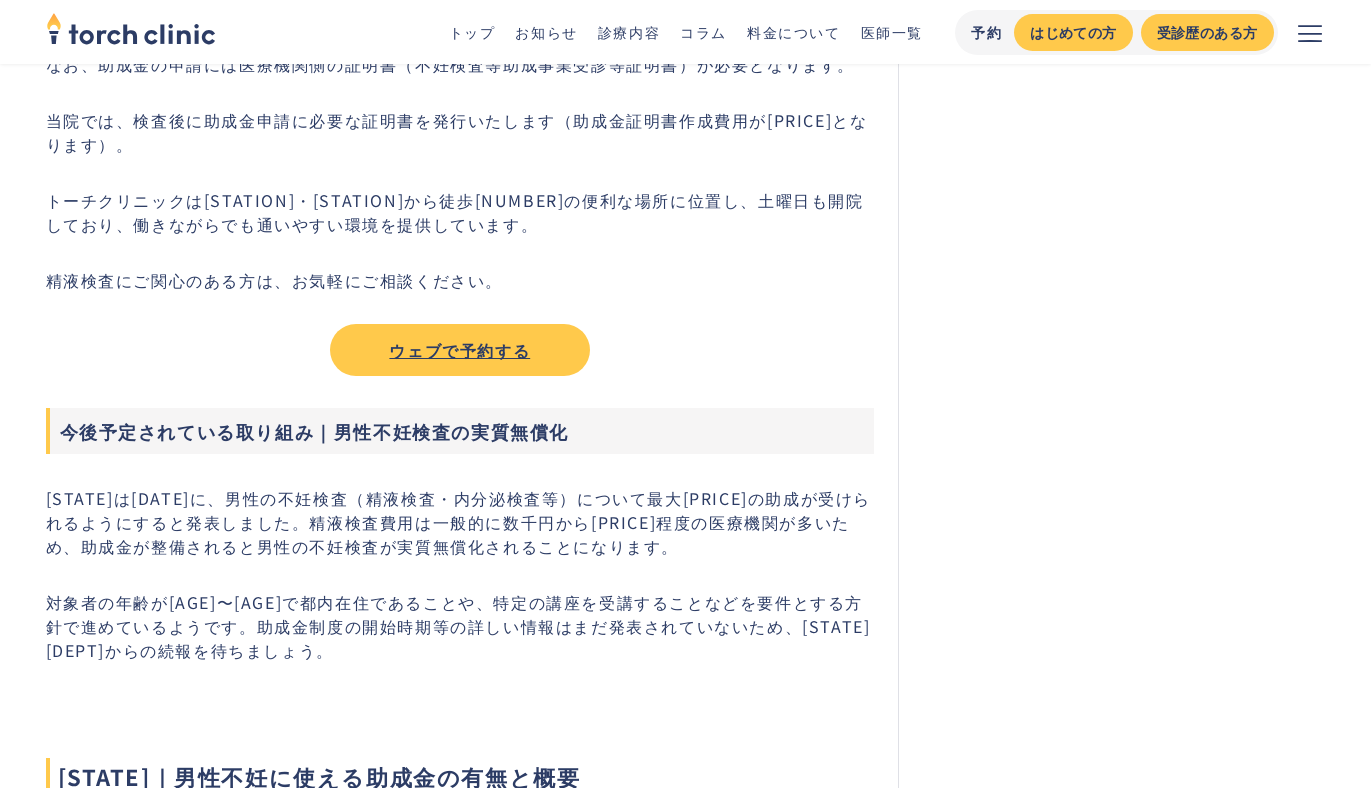 click on "ウェブで予約する" at bounding box center (460, 350) 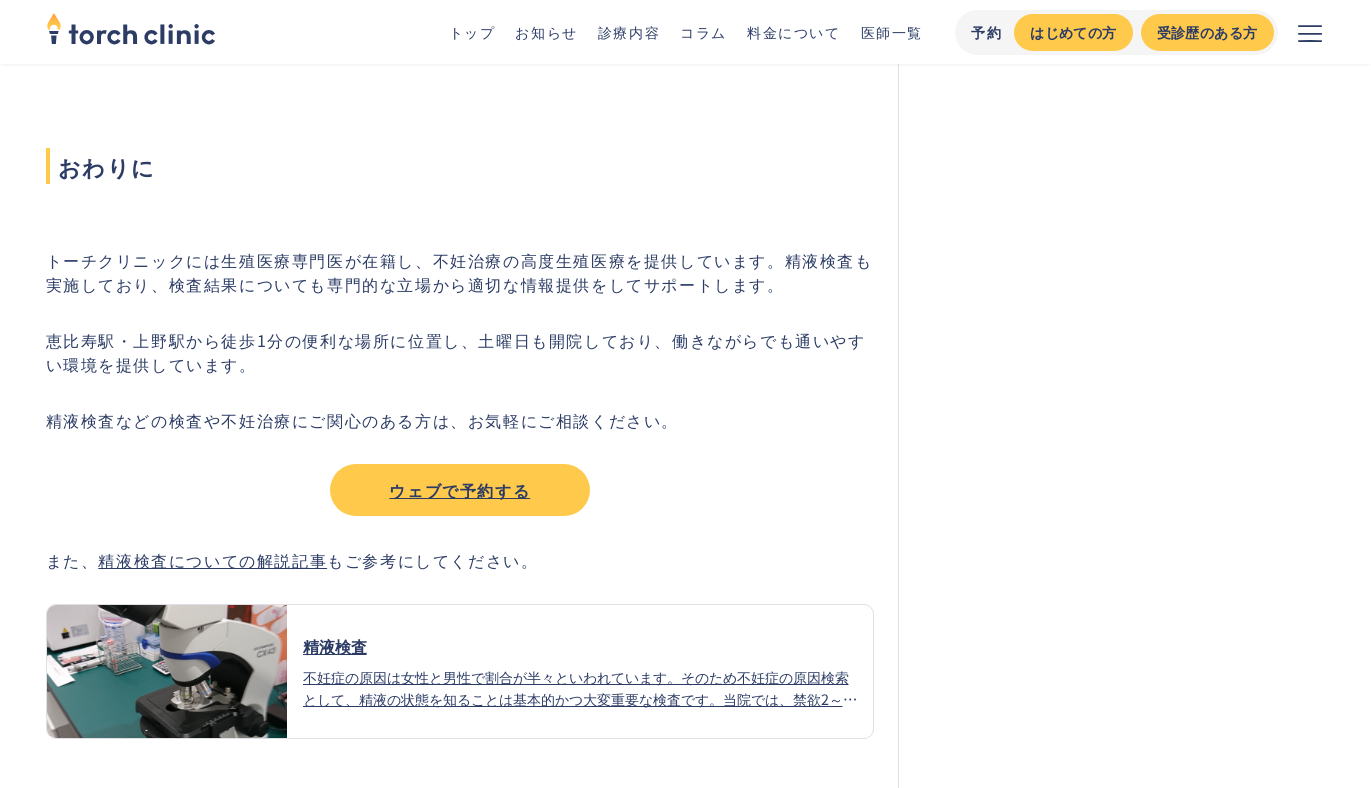scroll, scrollTop: 5226, scrollLeft: 0, axis: vertical 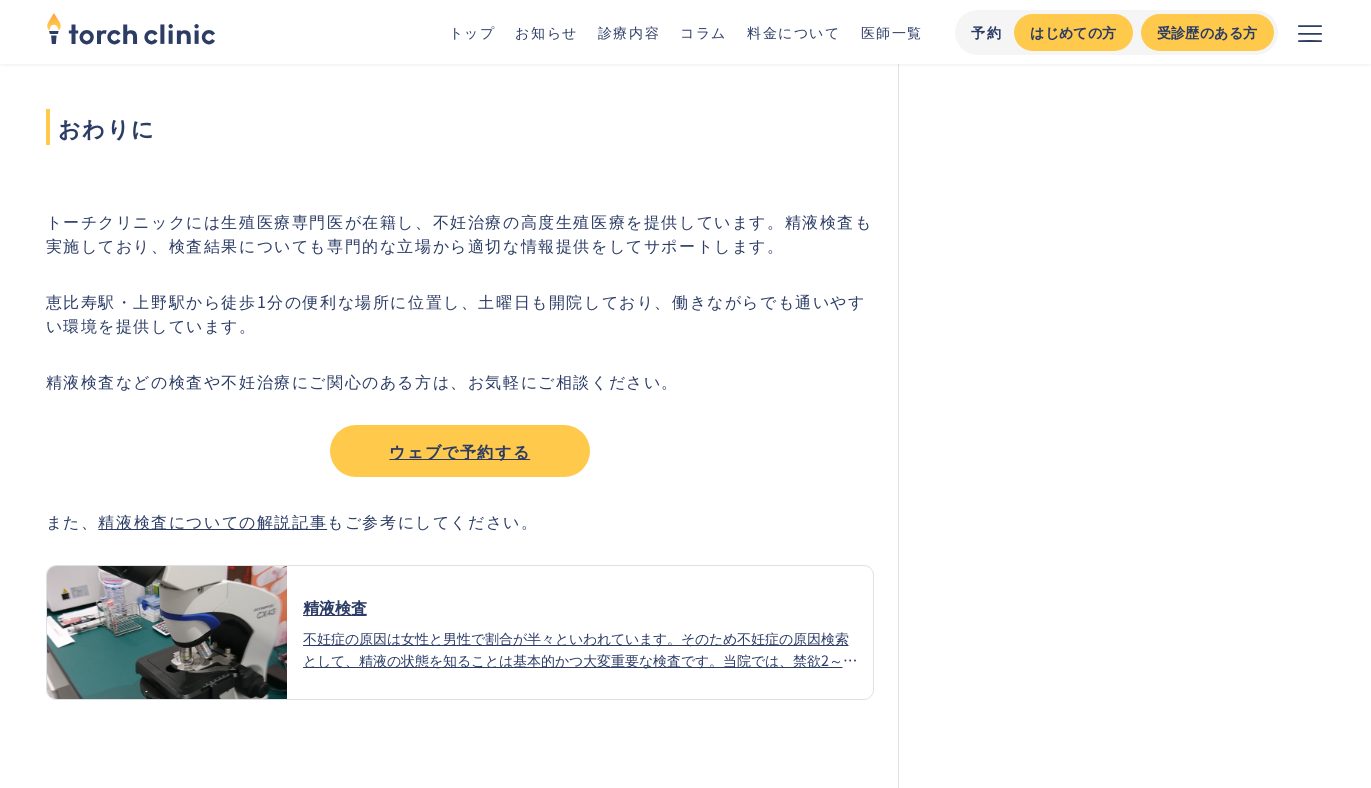 click on "ウェブで予約する" at bounding box center [460, 451] 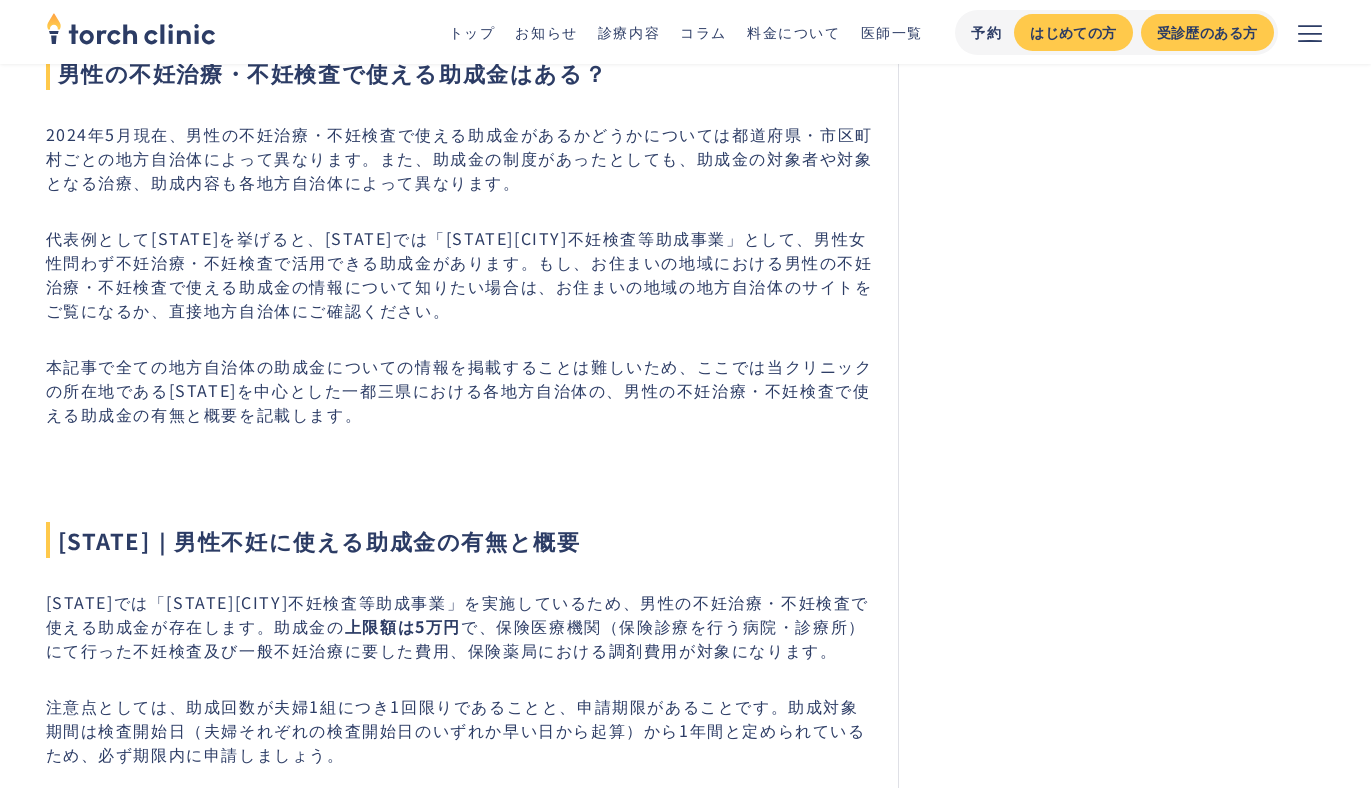 scroll, scrollTop: 0, scrollLeft: 0, axis: both 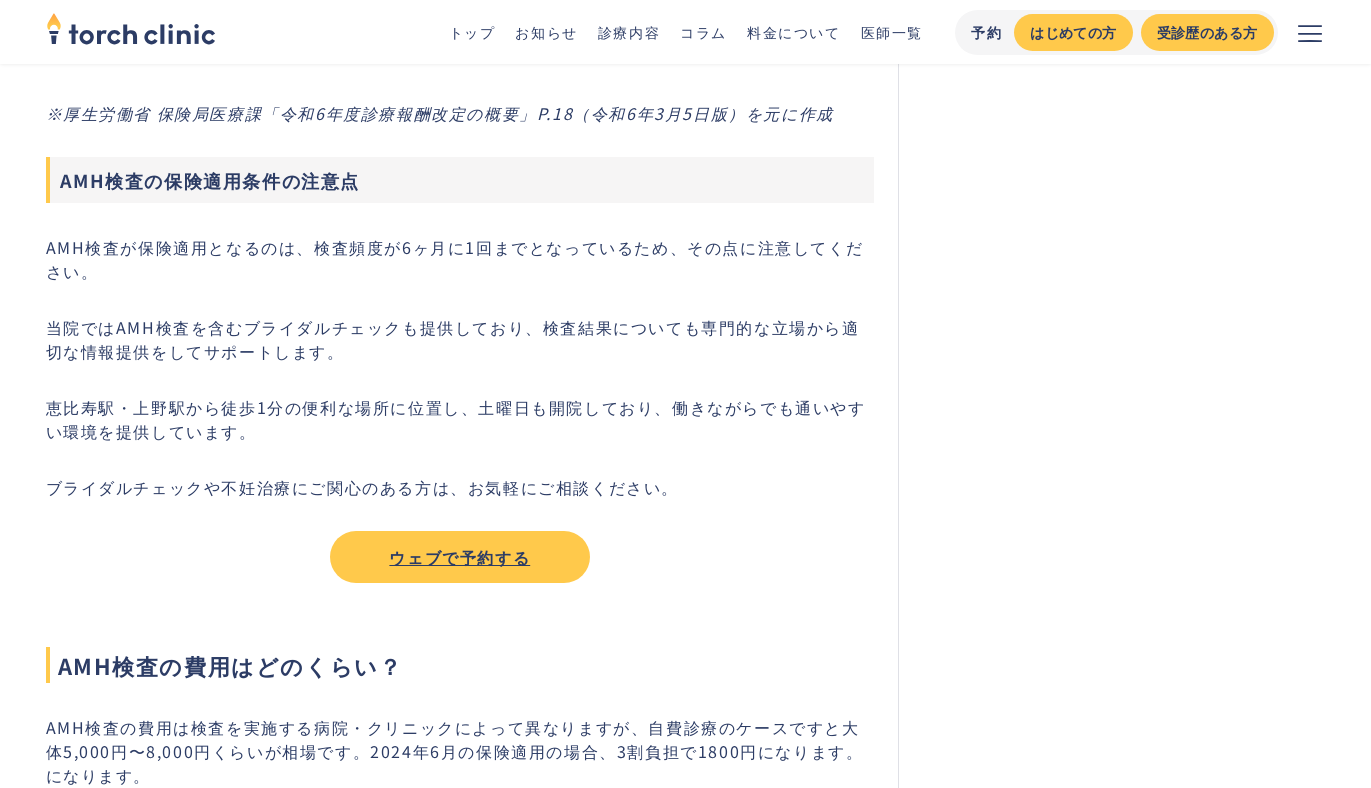 click on "当院ではAMH検査を含むブライダルチェックも提供しており、検査結果についても専門的な立場から適切な情報提供をしてサポートします。" at bounding box center [460, 339] 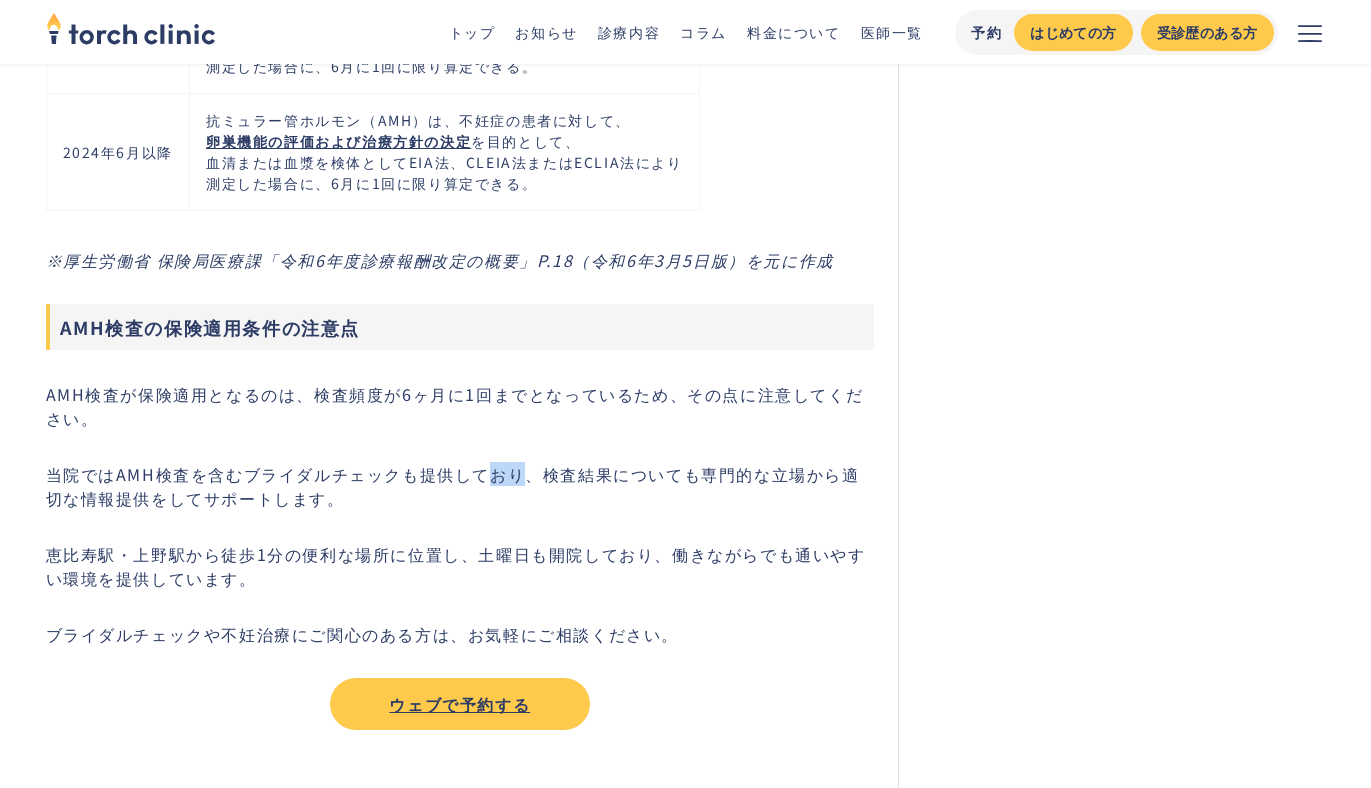 click on "AMH（抗ミュラー管ホルモン）検査が一般不妊治療でも保険適用に これまでAMH（抗ミュラー管ホルモン）検査の費用が保険適用になる条件は「調節卵巣刺激療法の治療方針の決定を目的」としたときのみとされており、限られたケースでしか保険適用がされませんでした。 しかし、2024年4月に行われた診療報酬の全面改定により、2024年6月からAMH検査は一般不妊治療の方にも保険適用されるようになりました。今回変更となった、AMH検査が保険適用となる算定要件の具体的な変更点は以下の通りです。
算定要件
2024年6月まで
抗ミュラー管ホルモン（AMH）は、不妊症の患者に対して、 調整卵巣刺激療法における治療方針の決定 を目的として、 血清または血漿を検体としてEIA法、CLEIA法またはECLIA法により" at bounding box center [460, 792] 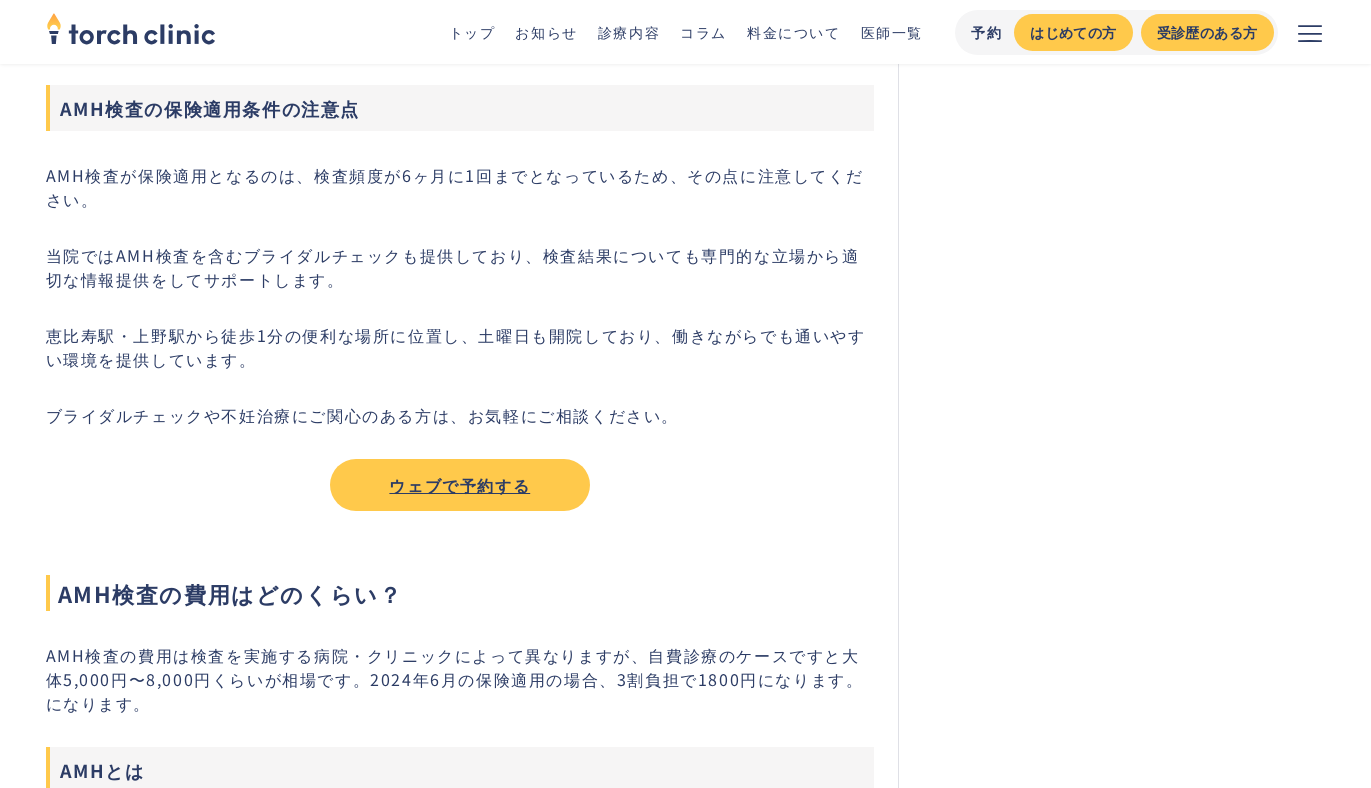 scroll, scrollTop: 1900, scrollLeft: 0, axis: vertical 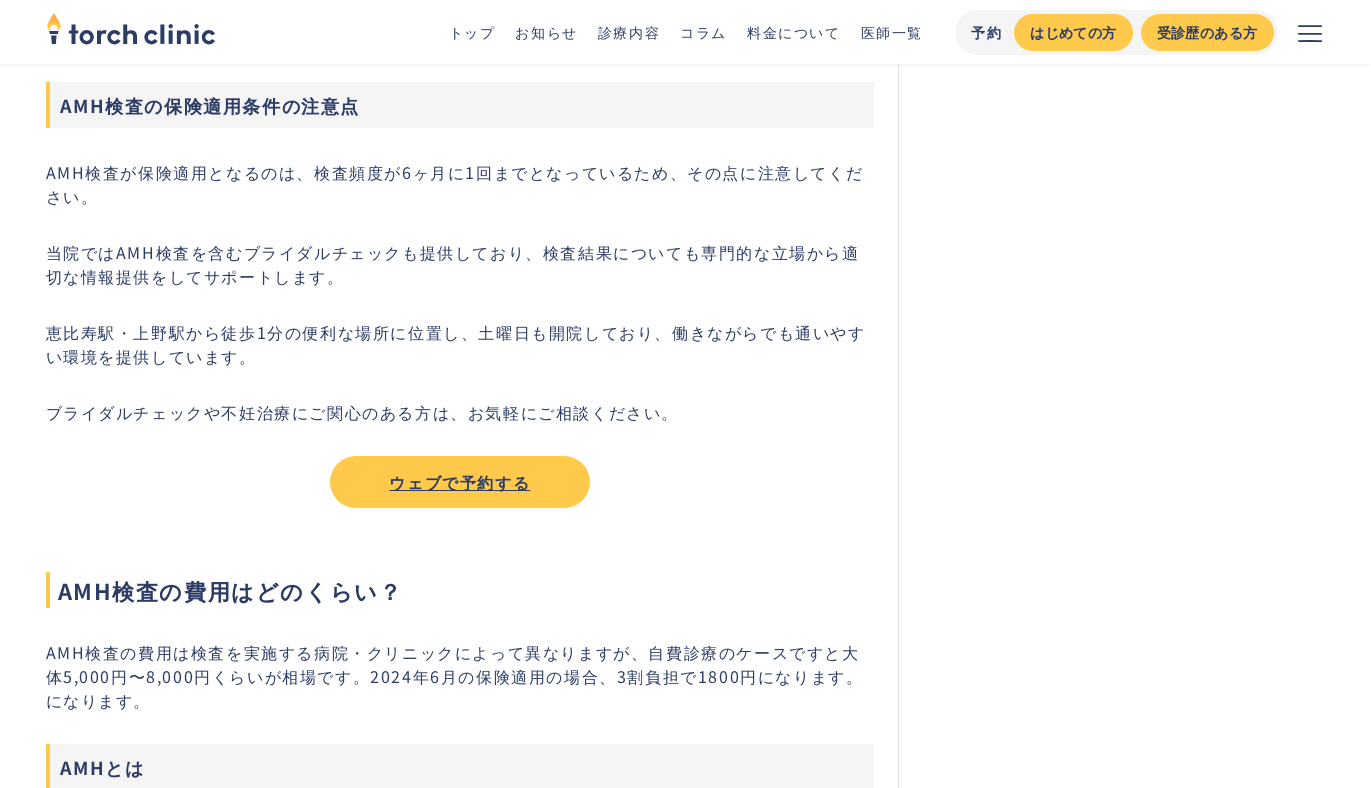 click on "ウェブで予約する" at bounding box center (460, 482) 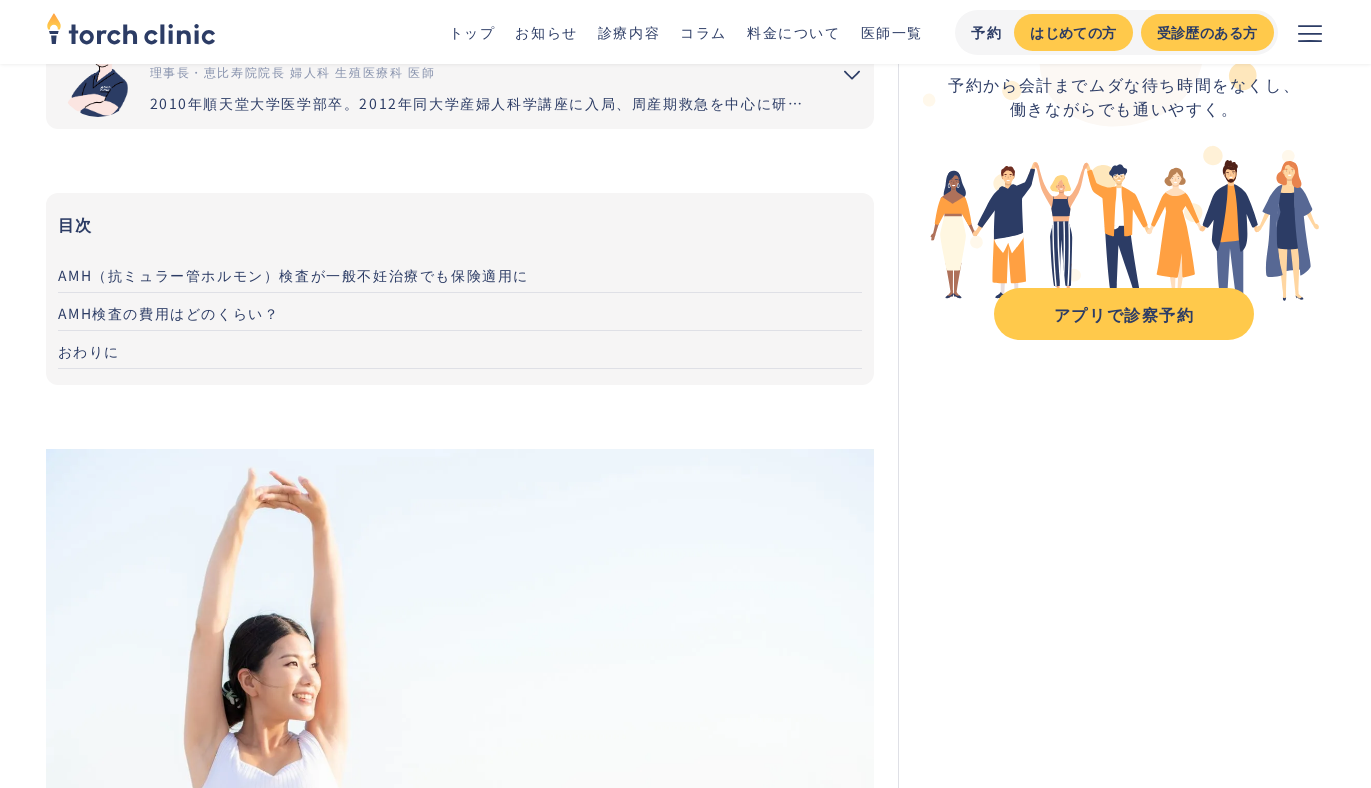scroll, scrollTop: 0, scrollLeft: 0, axis: both 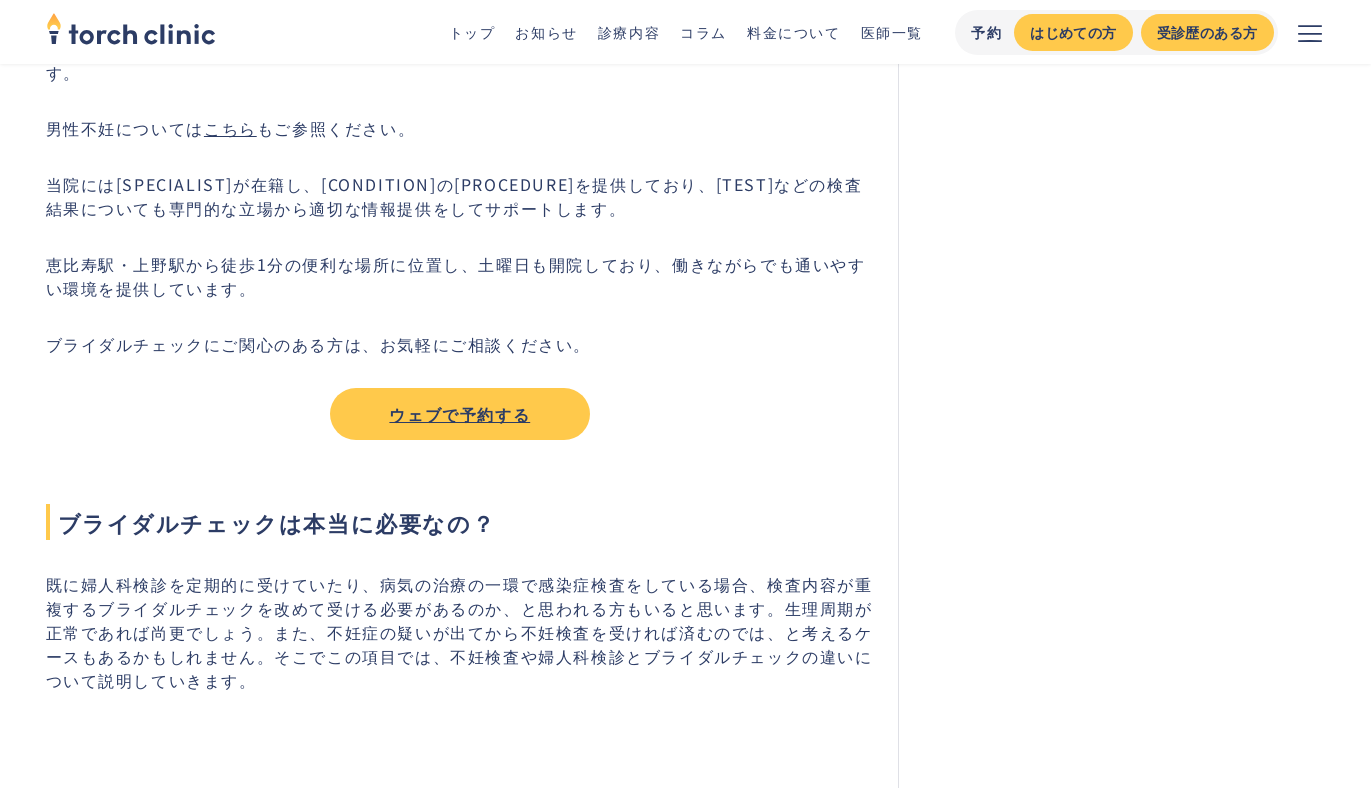 click on "ウェブで予約する" at bounding box center (460, 414) 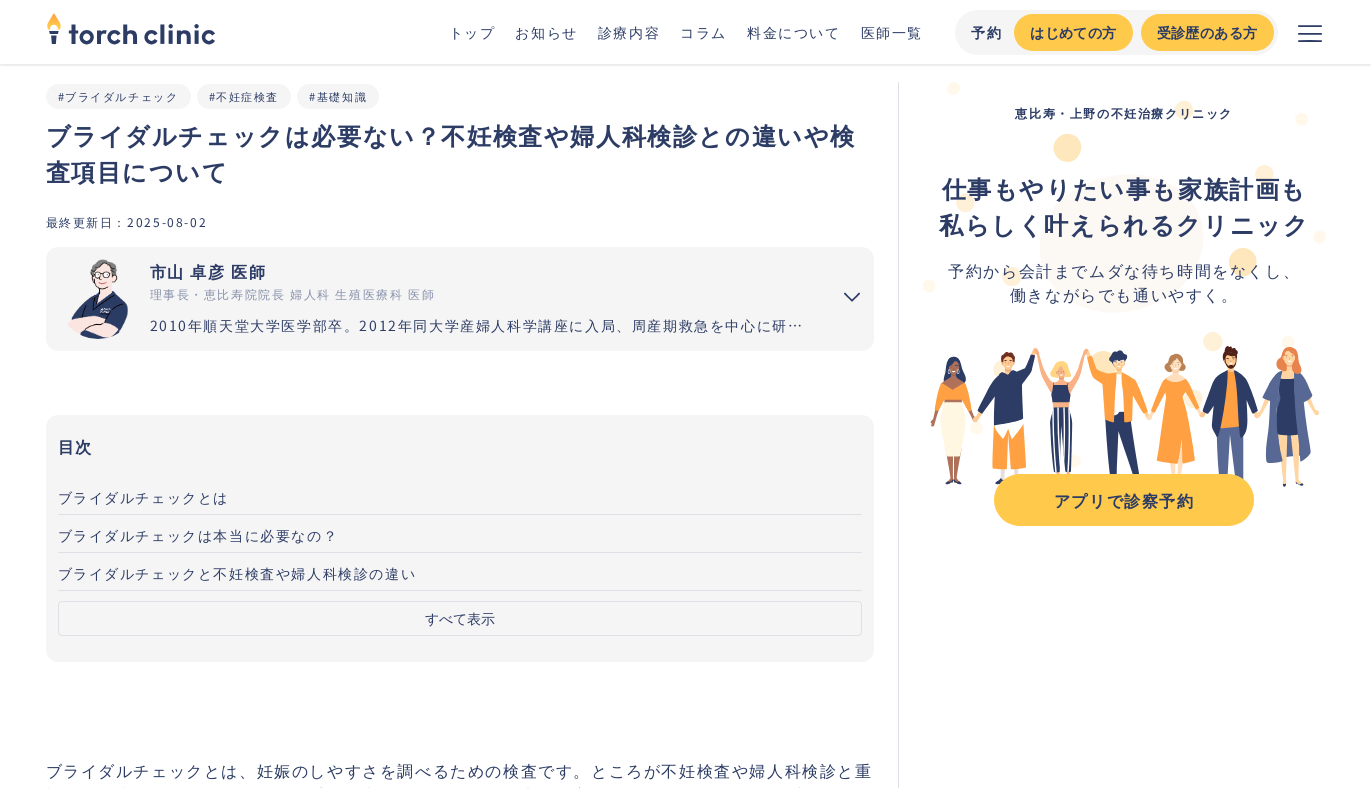 scroll, scrollTop: 0, scrollLeft: 0, axis: both 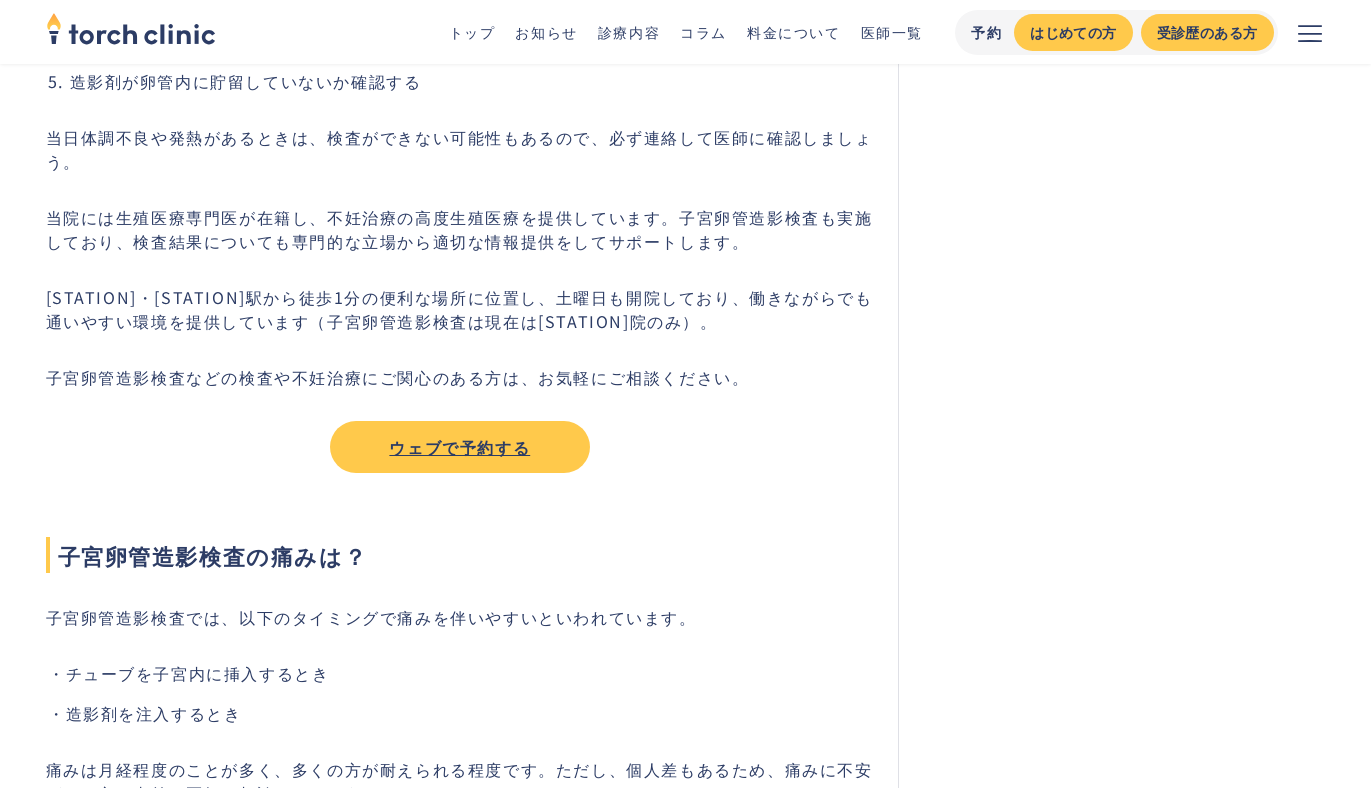 click on "ウェブで予約する" at bounding box center [460, 447] 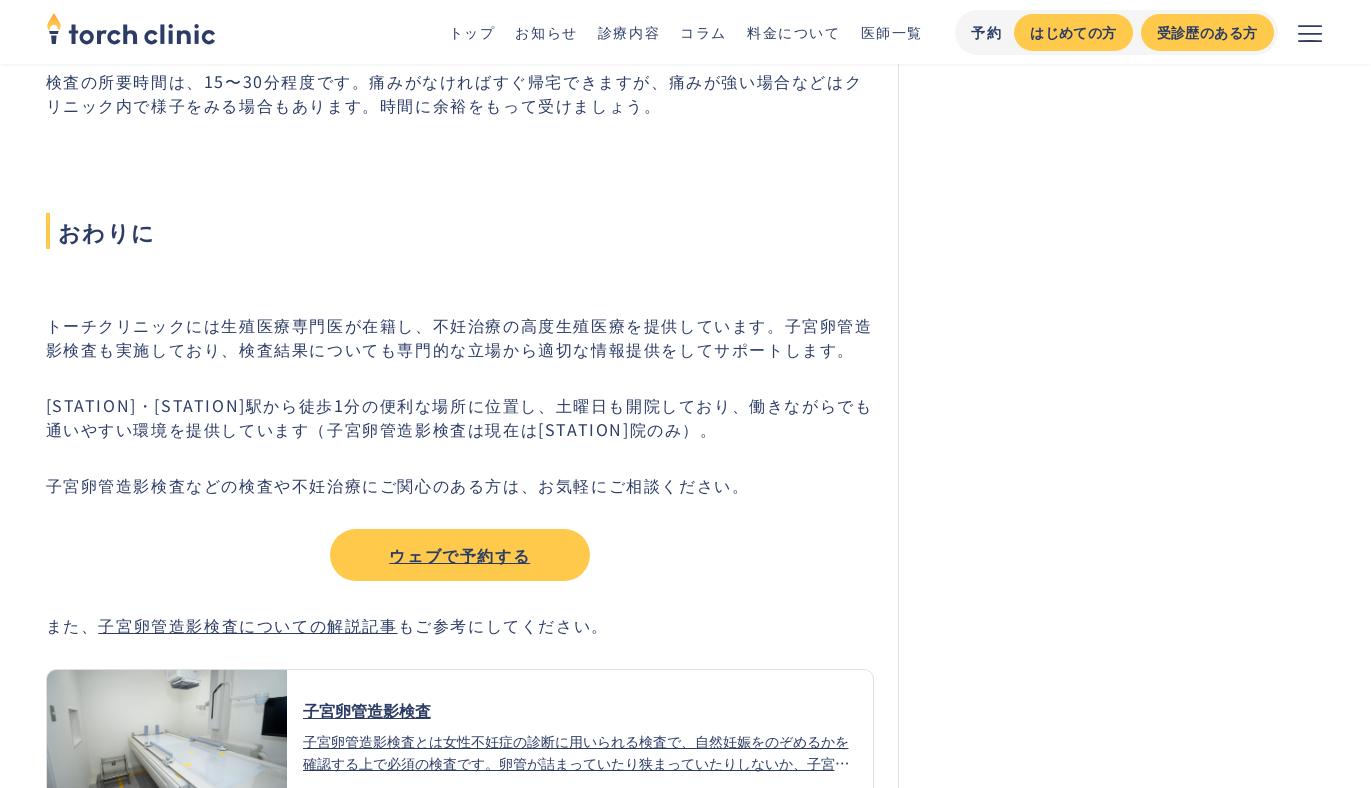 scroll, scrollTop: 7061, scrollLeft: 0, axis: vertical 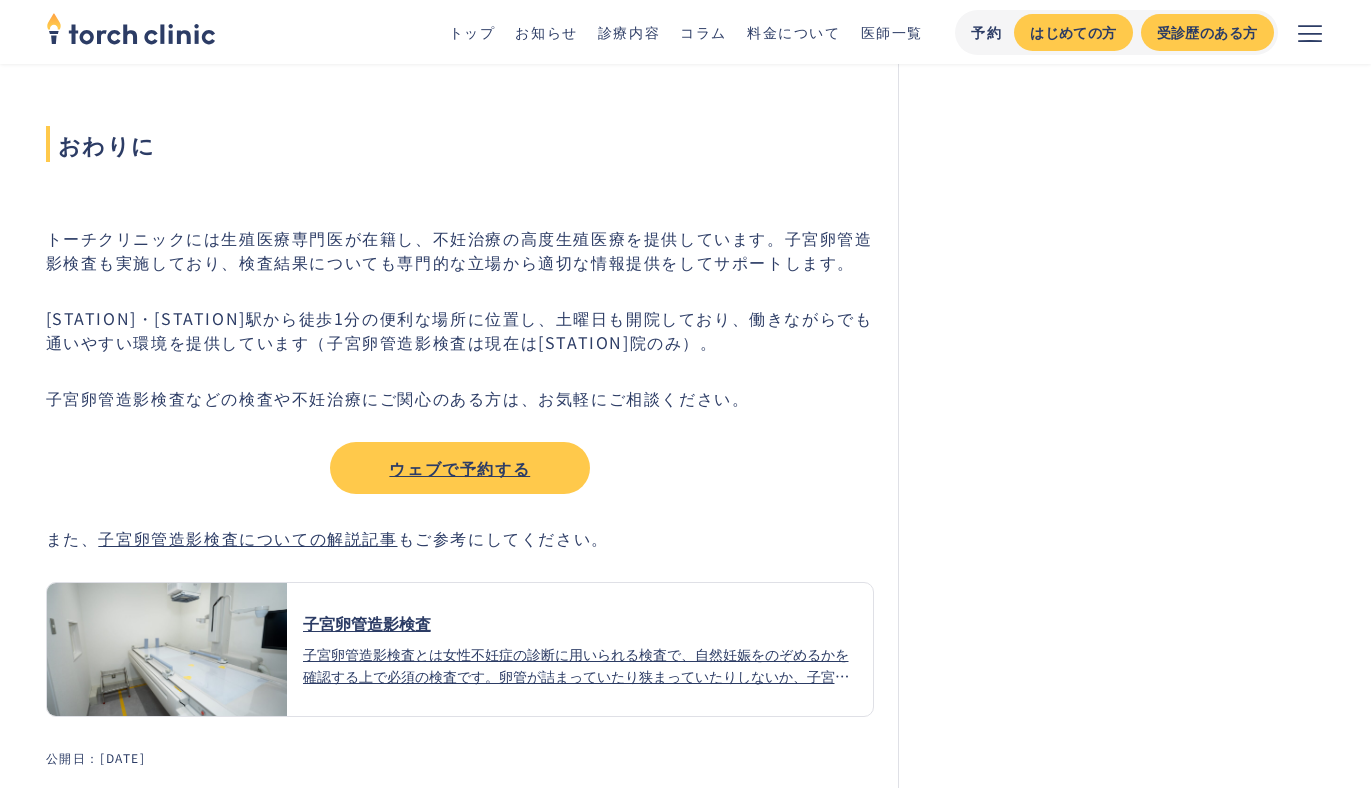 click on "ウェブで予約する" at bounding box center [460, 468] 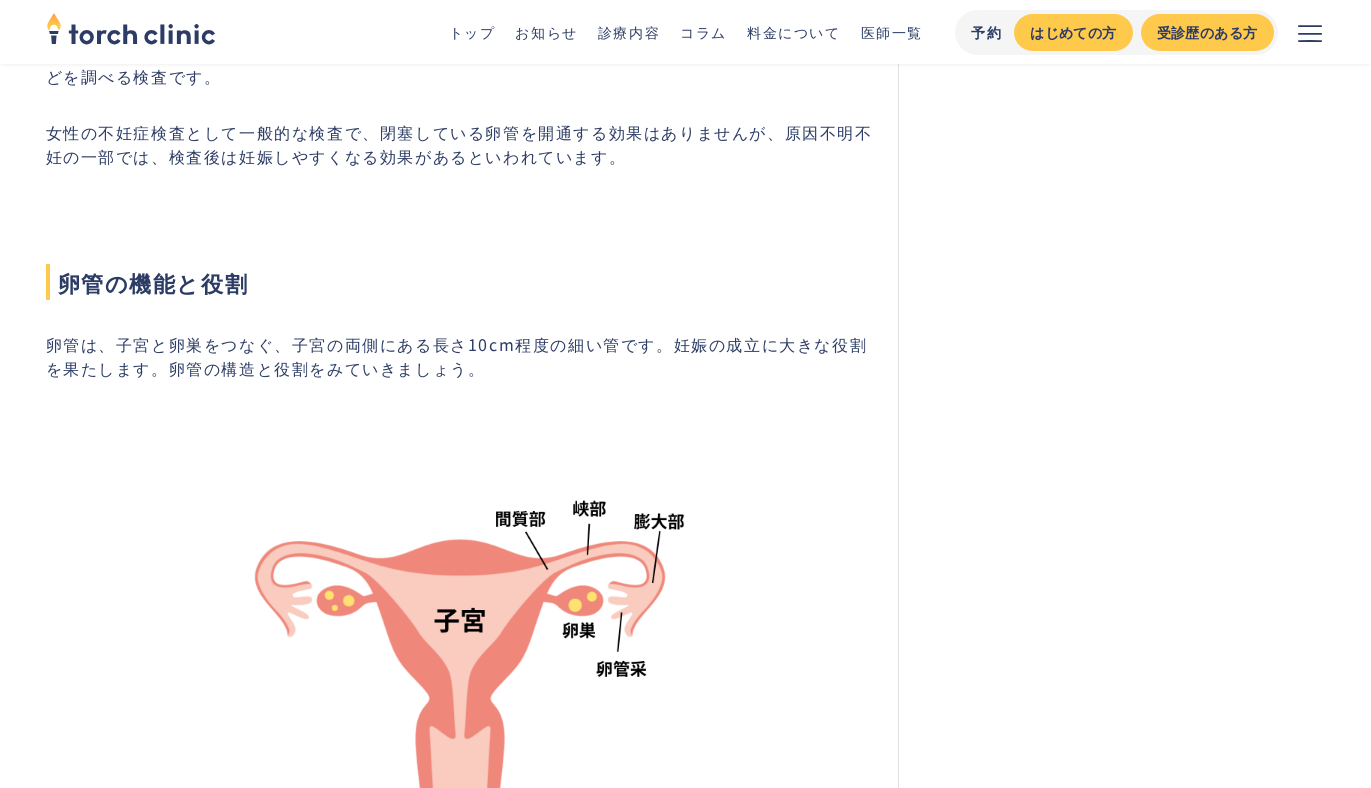 scroll, scrollTop: 0, scrollLeft: 0, axis: both 